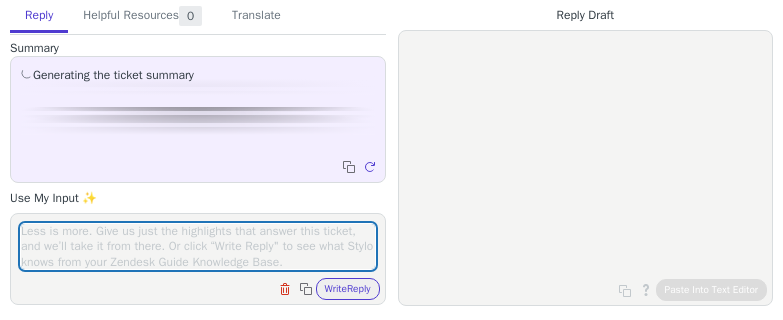 scroll, scrollTop: 0, scrollLeft: 0, axis: both 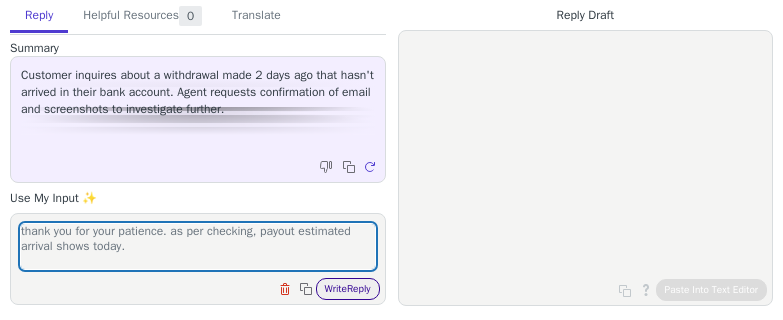 type on "thank you for your patience. as per checking, payout estimated arrival shows today." 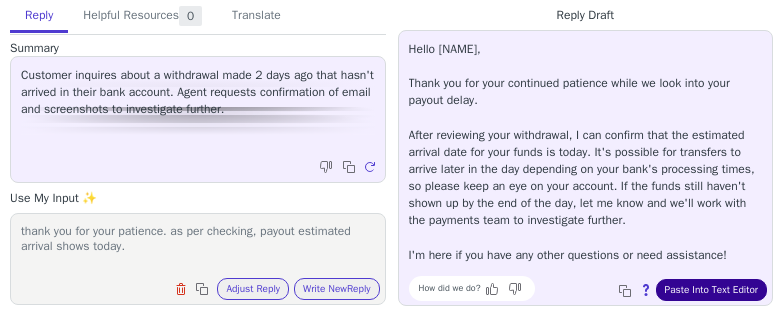 click on "Paste Into Text Editor" at bounding box center (711, 290) 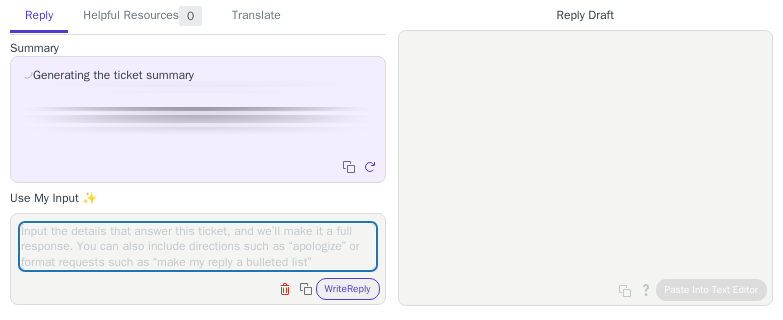 scroll, scrollTop: 0, scrollLeft: 0, axis: both 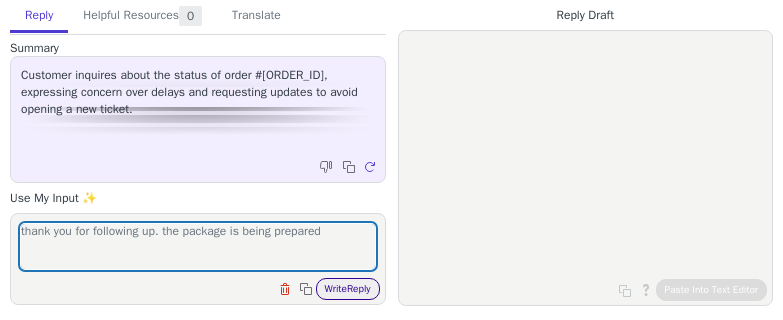 type on "thank you for following up. the package is being prepared" 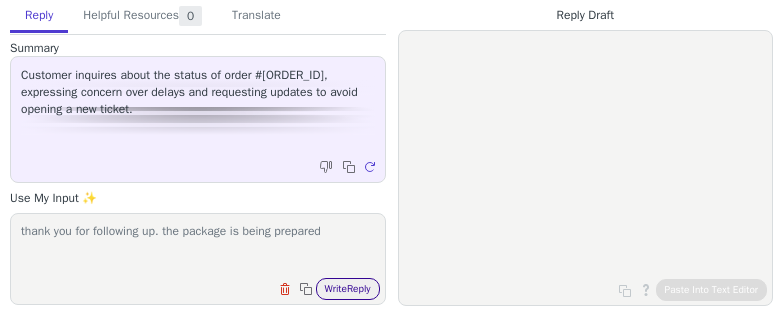 click on "Write  Reply" at bounding box center [348, 289] 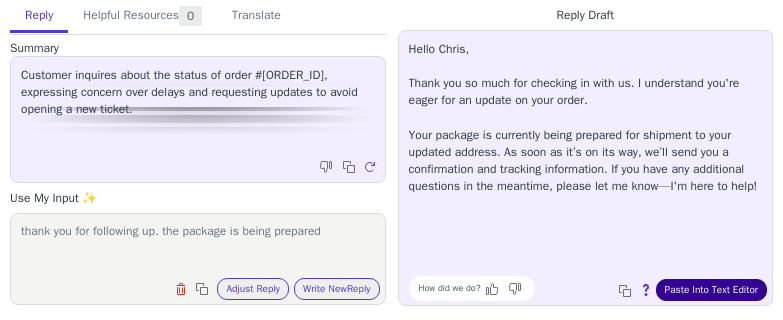 click on "Paste Into Text Editor" at bounding box center (711, 290) 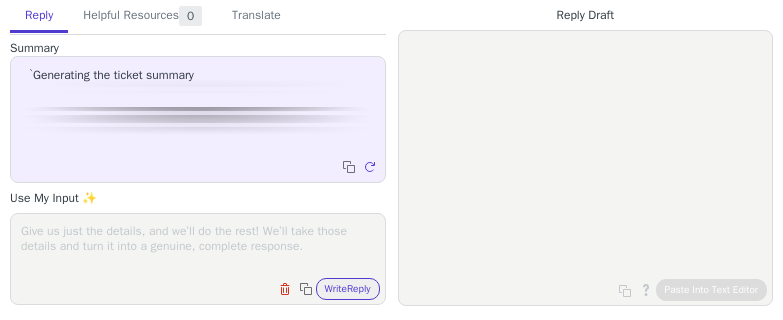 scroll, scrollTop: 0, scrollLeft: 0, axis: both 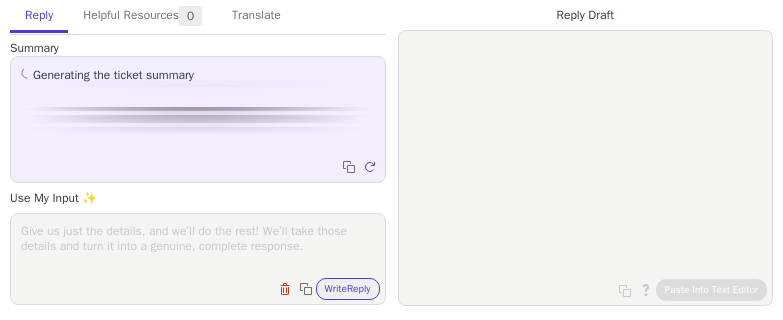 click at bounding box center [198, 246] 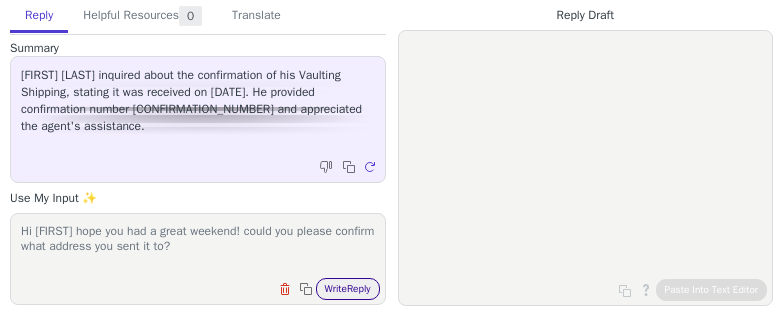 type on "Hi [FIRST] hope you had a great weekend! could you please confirm what address you sent it to?" 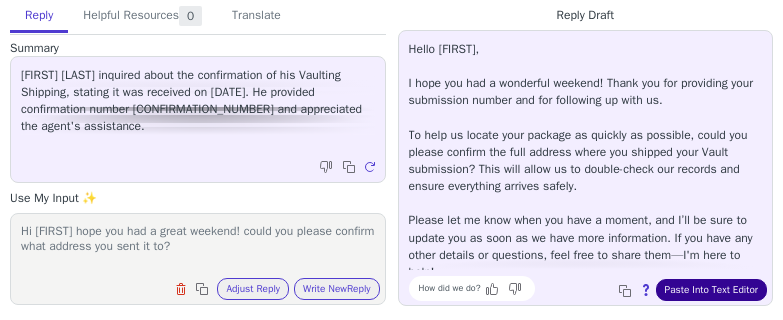 click on "Paste Into Text Editor" at bounding box center (711, 290) 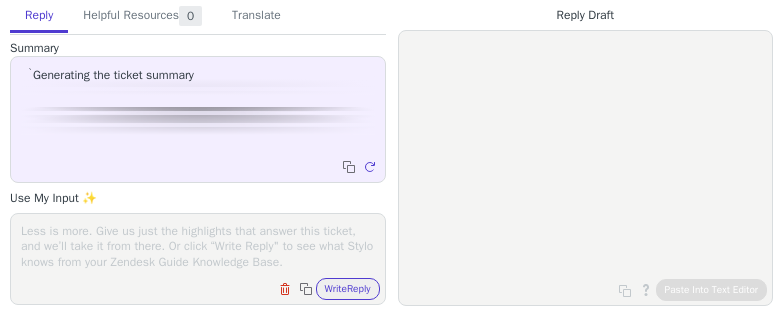 scroll, scrollTop: 0, scrollLeft: 0, axis: both 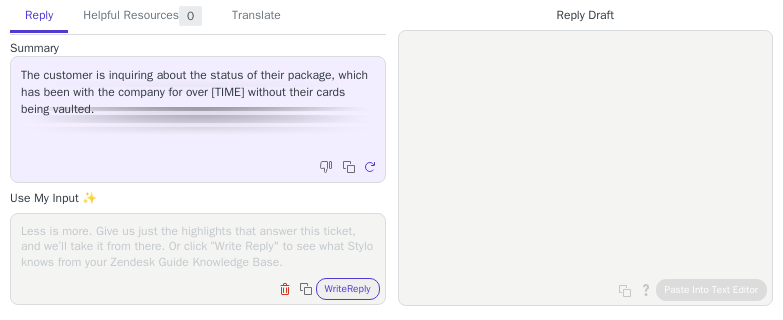 click on "Clear field Copy to clipboard Write  Reply" at bounding box center (198, 259) 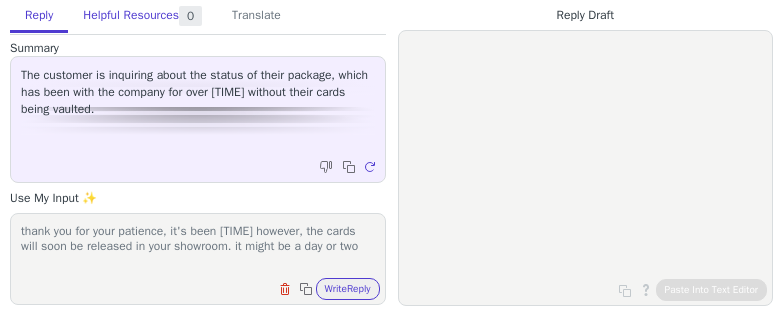 type on "thank you for your patience, it's been [TIME] however, the cards will soon be released in your showroom. it might be a day or two" 